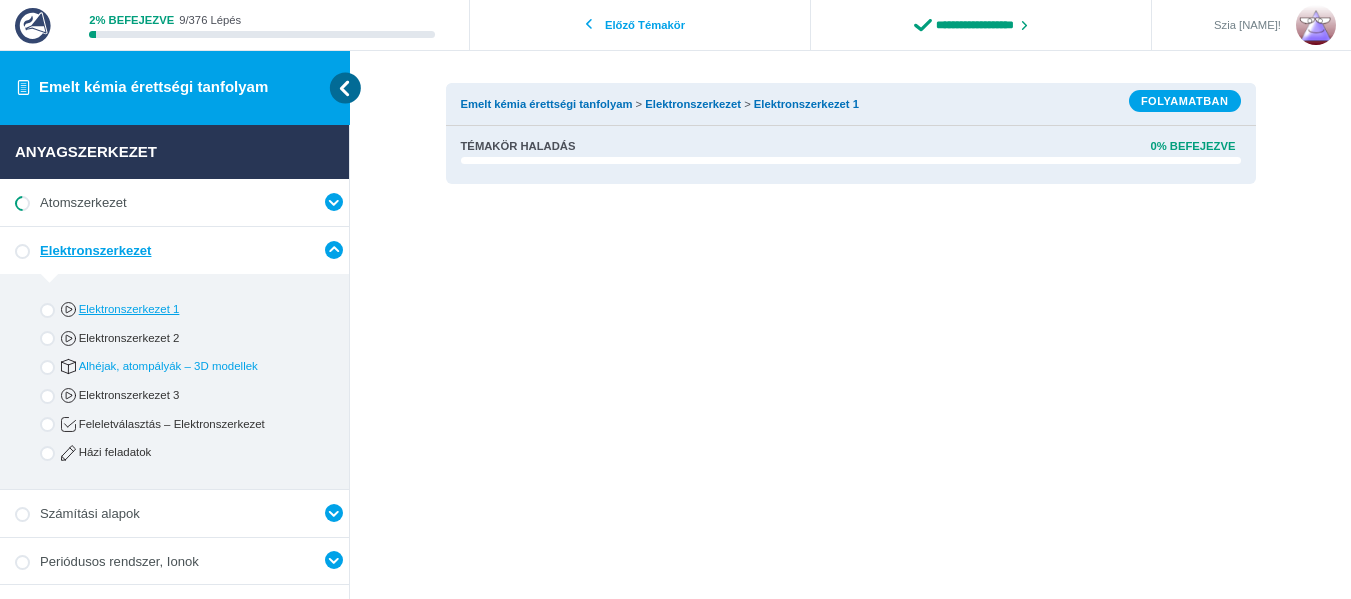 scroll, scrollTop: 126, scrollLeft: 0, axis: vertical 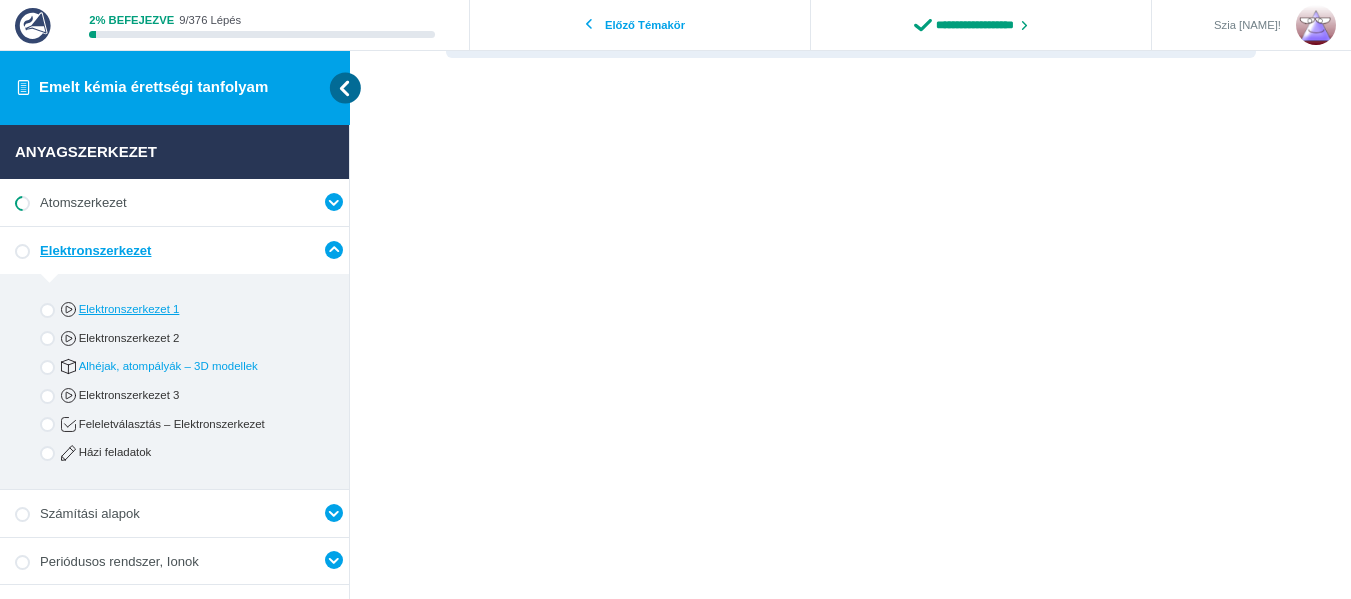 click on "Alhéjak, atompályák – 3D modellek" at bounding box center (191, 366) 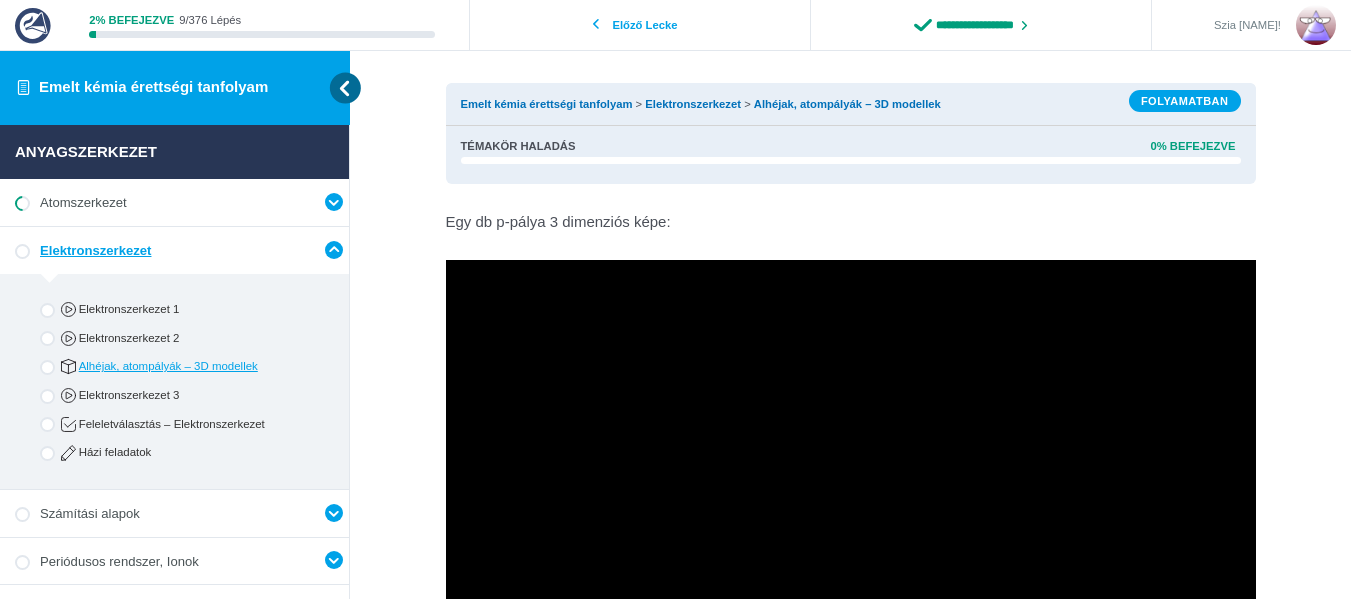 scroll, scrollTop: 0, scrollLeft: 0, axis: both 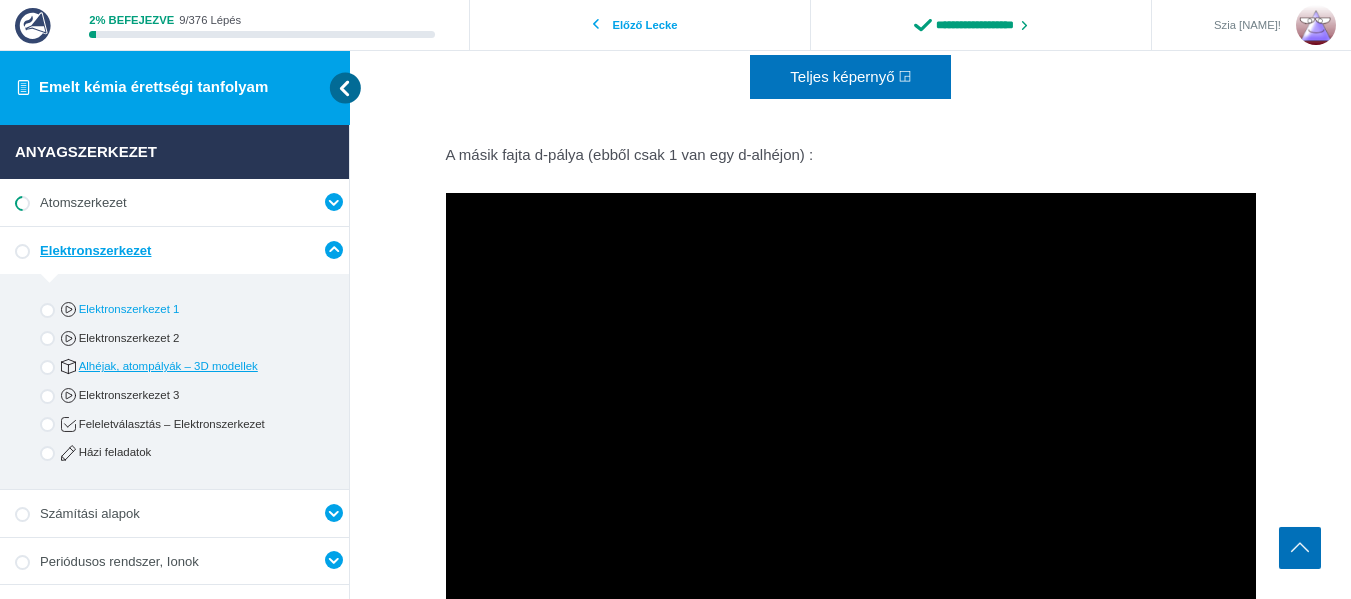 click on "Elektronszerkezet 1" at bounding box center [191, 309] 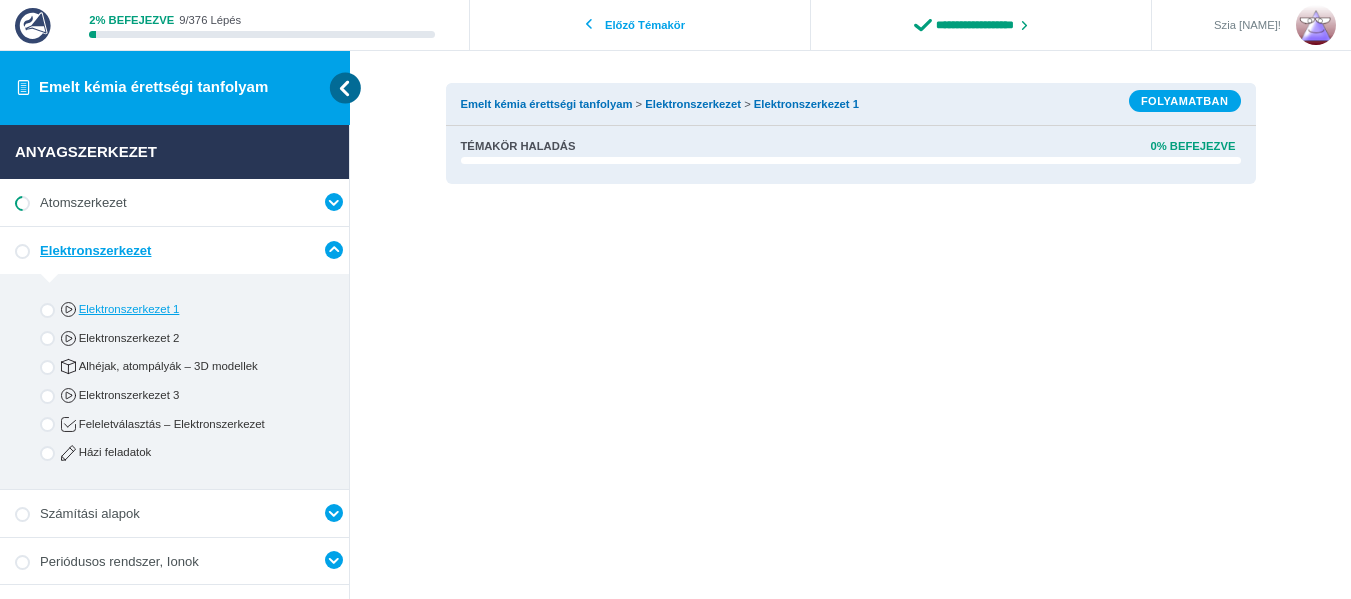 scroll, scrollTop: 0, scrollLeft: 0, axis: both 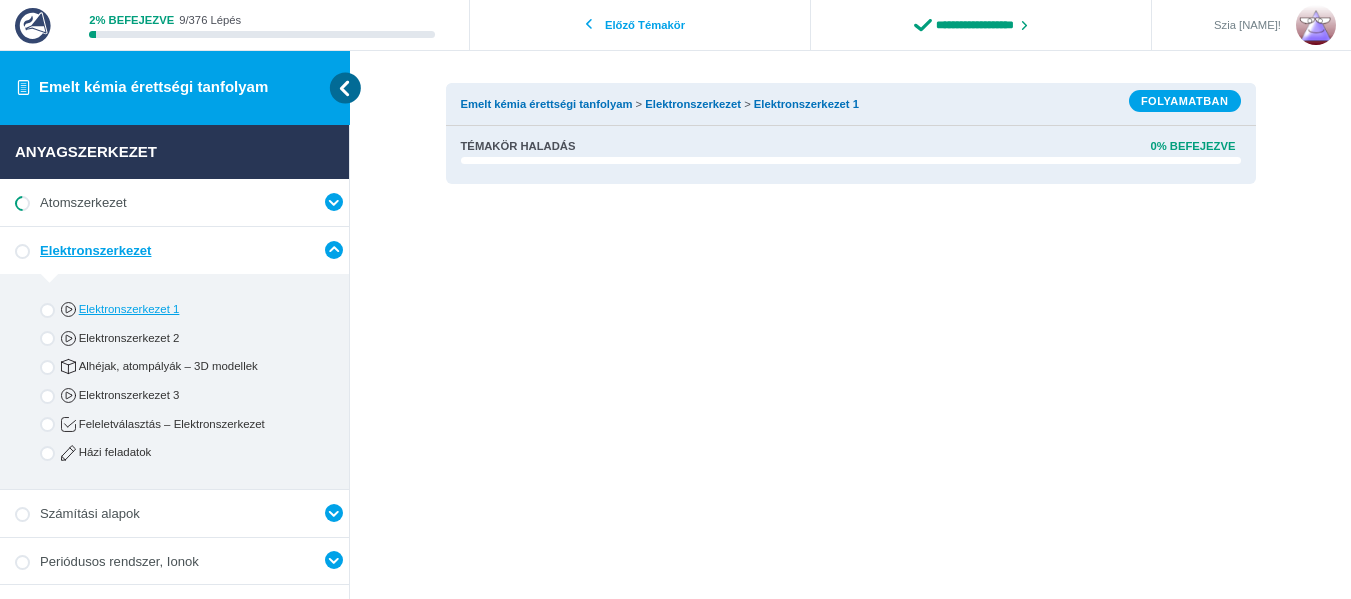 type on "**********" 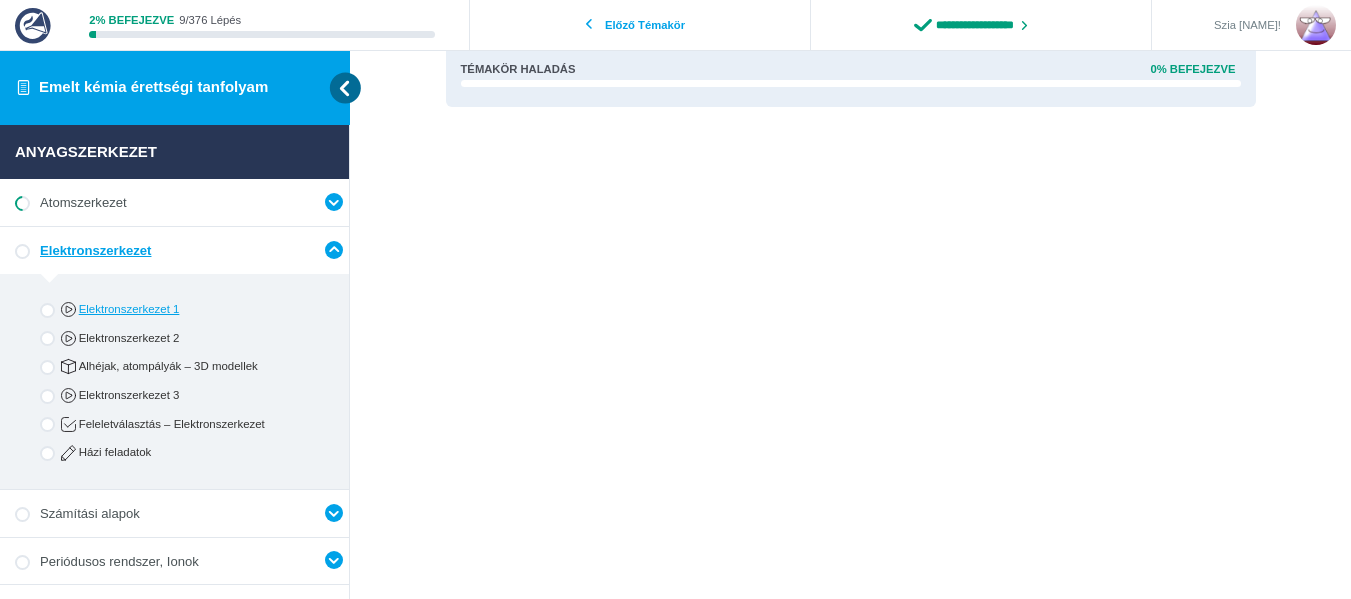 scroll, scrollTop: 95, scrollLeft: 0, axis: vertical 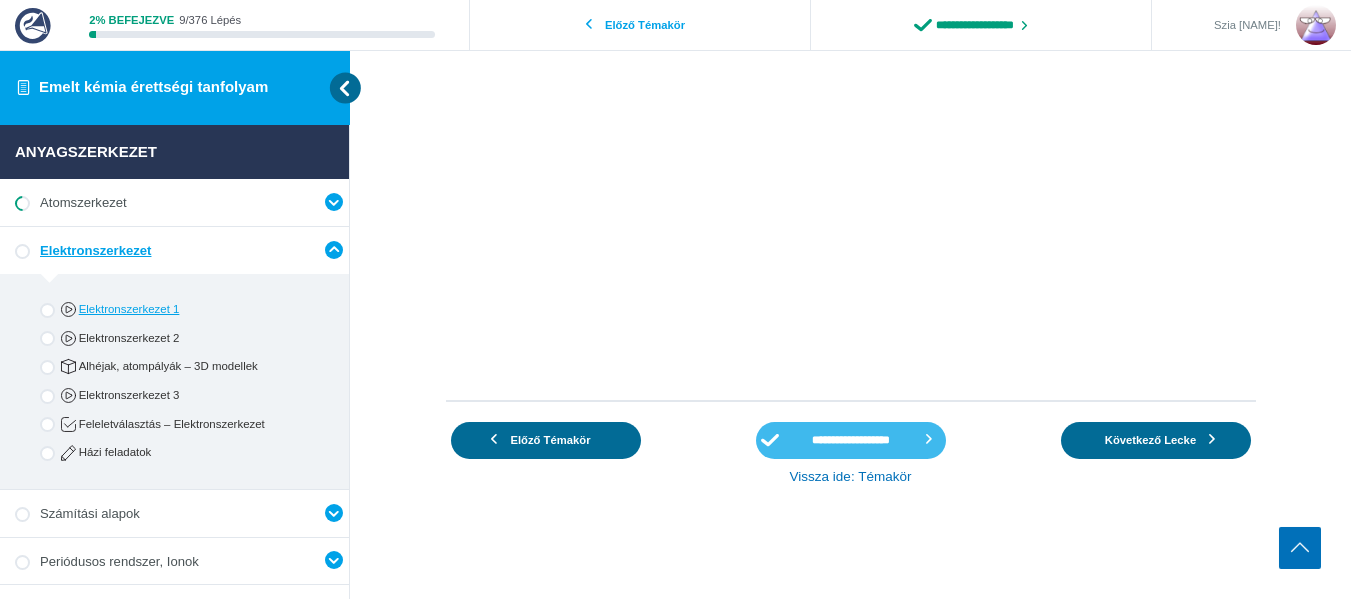 click on "**********" at bounding box center [851, 440] 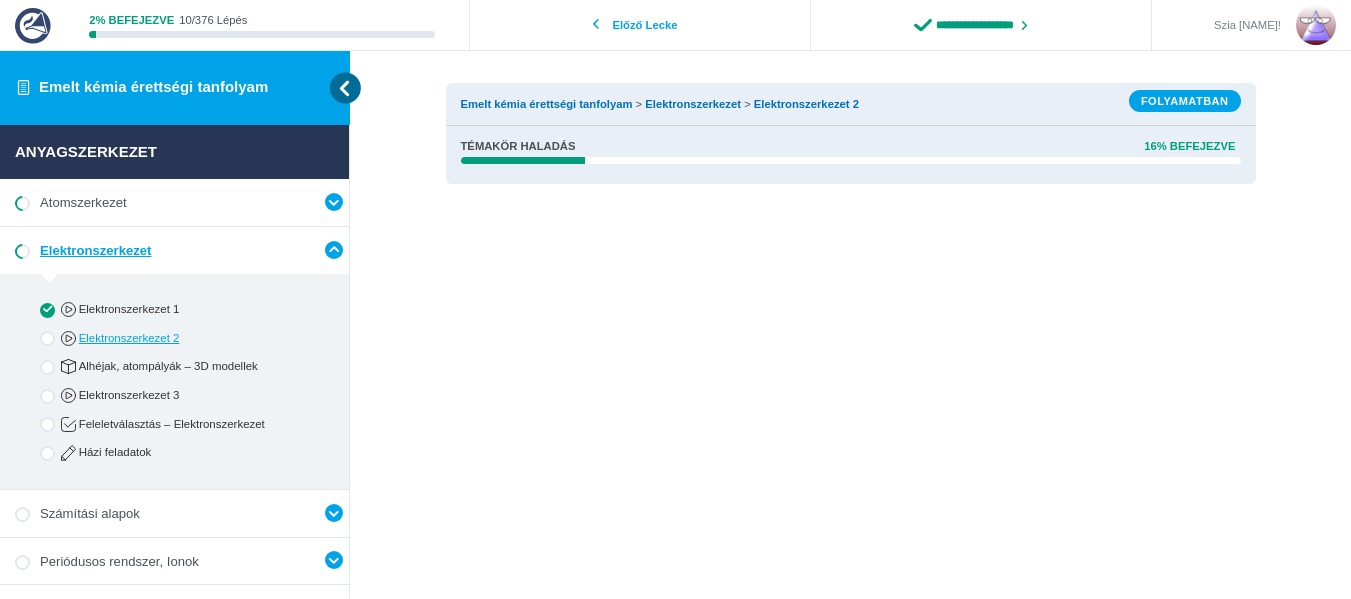 scroll, scrollTop: 0, scrollLeft: 0, axis: both 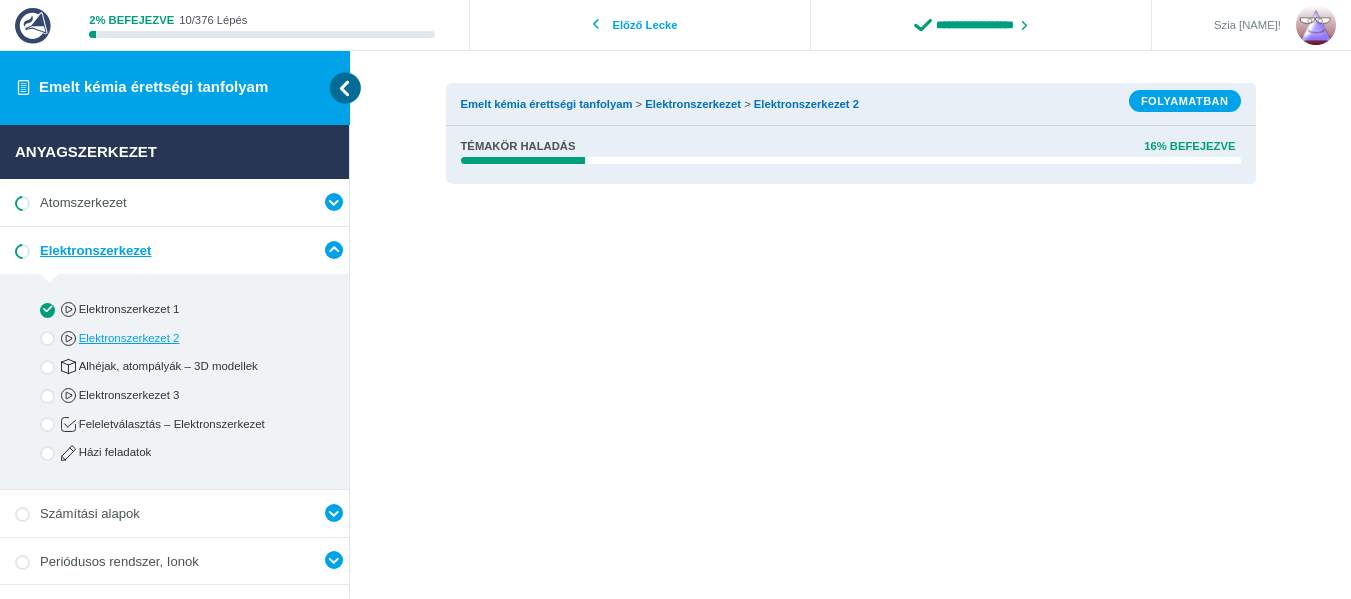 type on "**********" 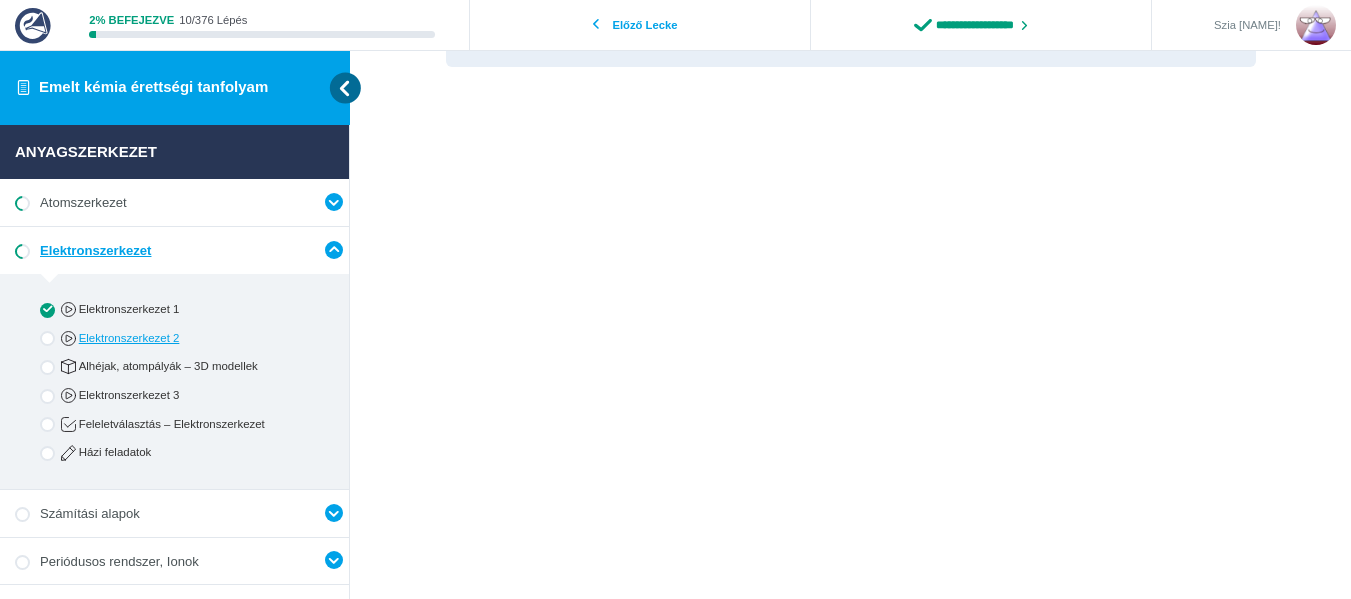 scroll, scrollTop: 119, scrollLeft: 0, axis: vertical 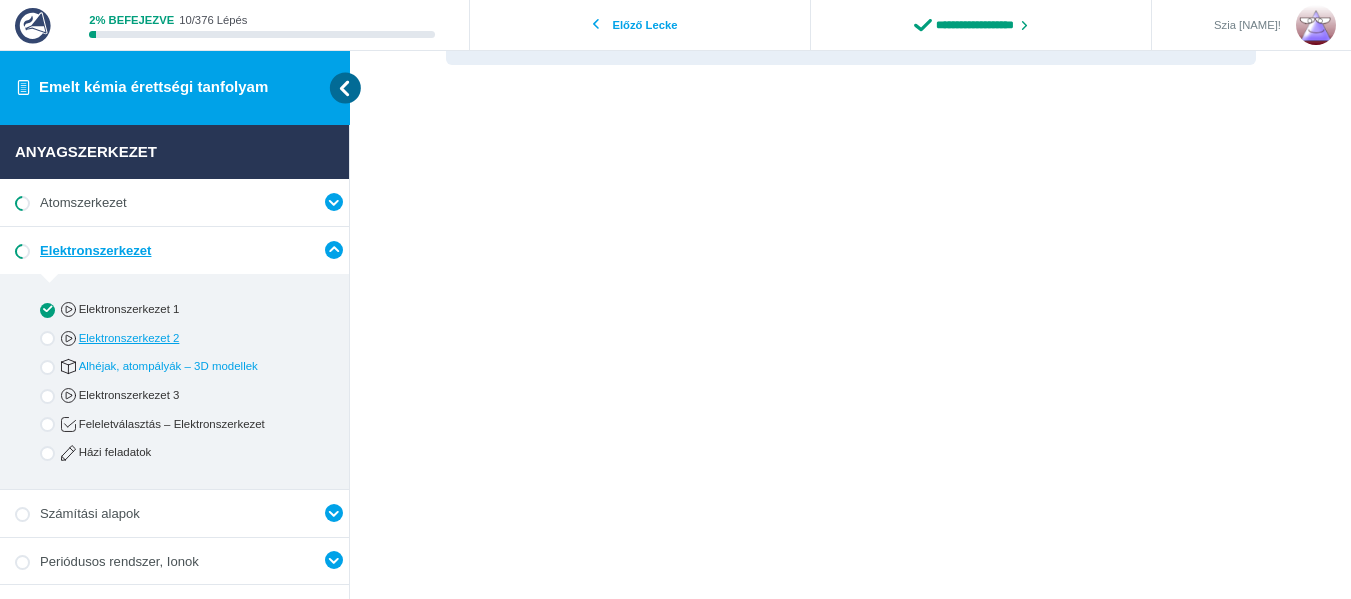 click on "Alhéjak, atompályák – 3D modellek" at bounding box center [191, 366] 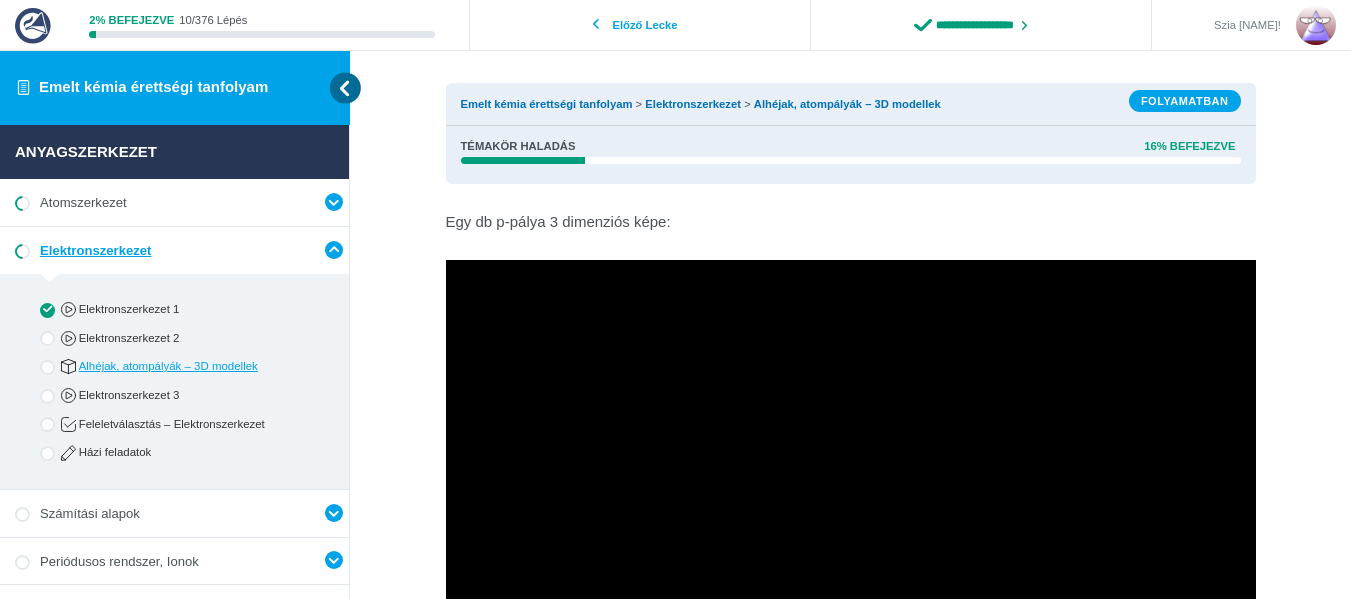 scroll, scrollTop: 0, scrollLeft: 0, axis: both 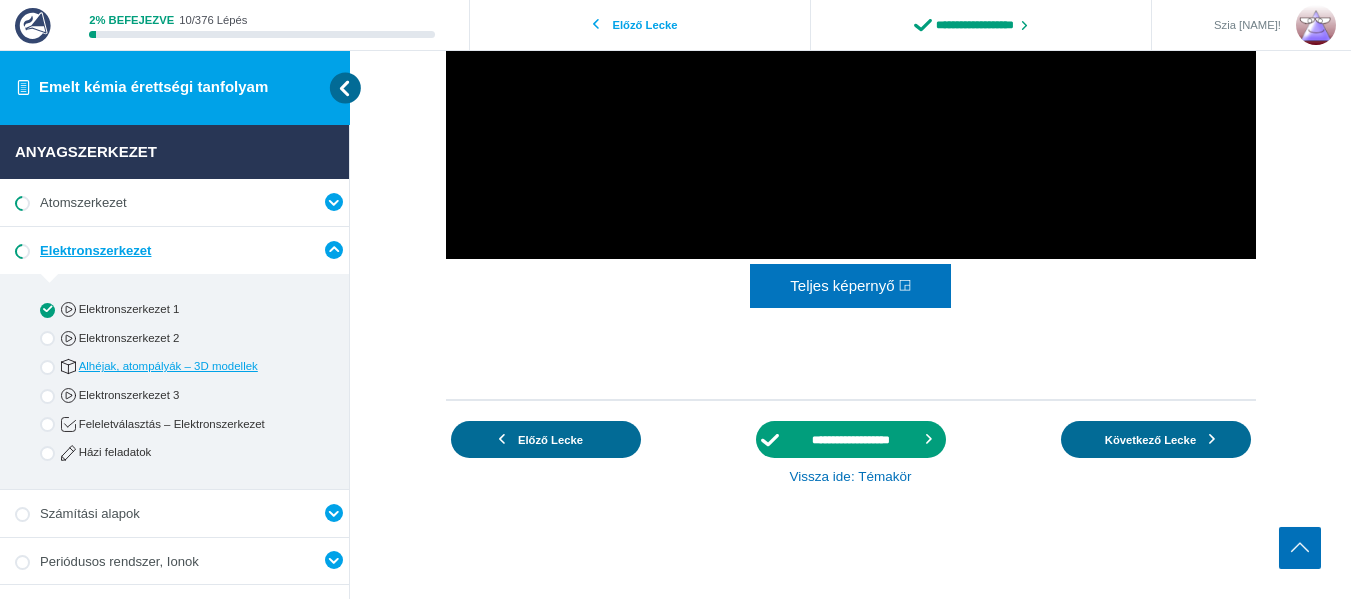 click on "**********" at bounding box center (851, 454) 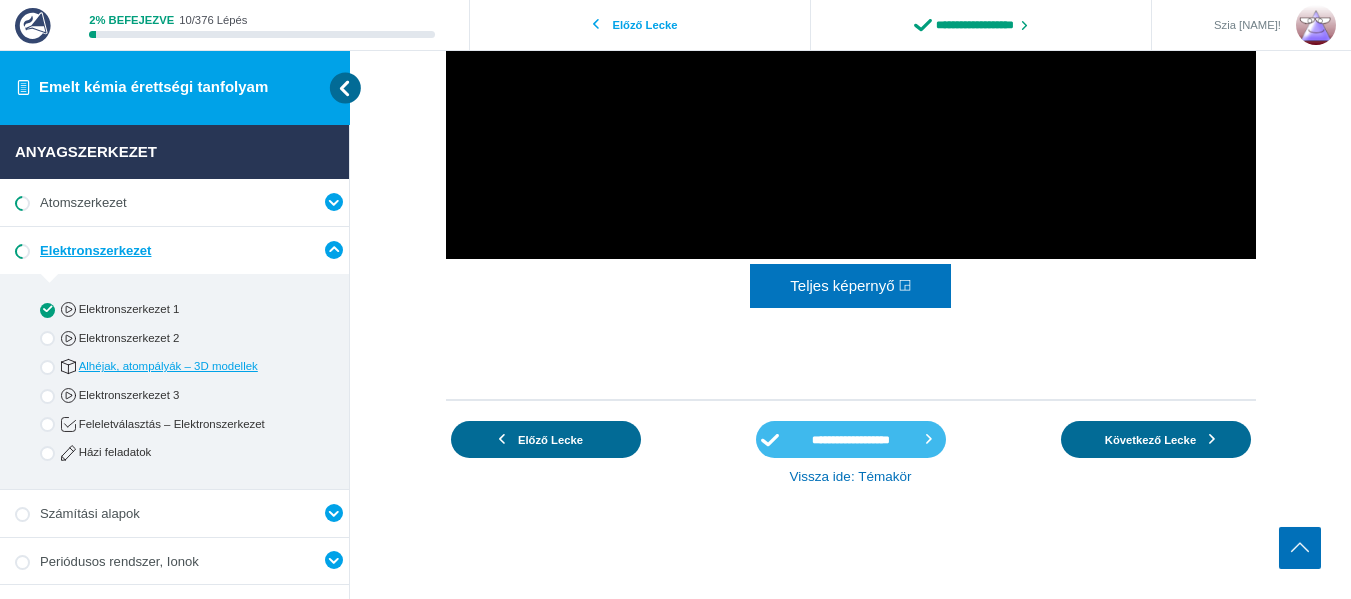 click on "**********" at bounding box center (851, 439) 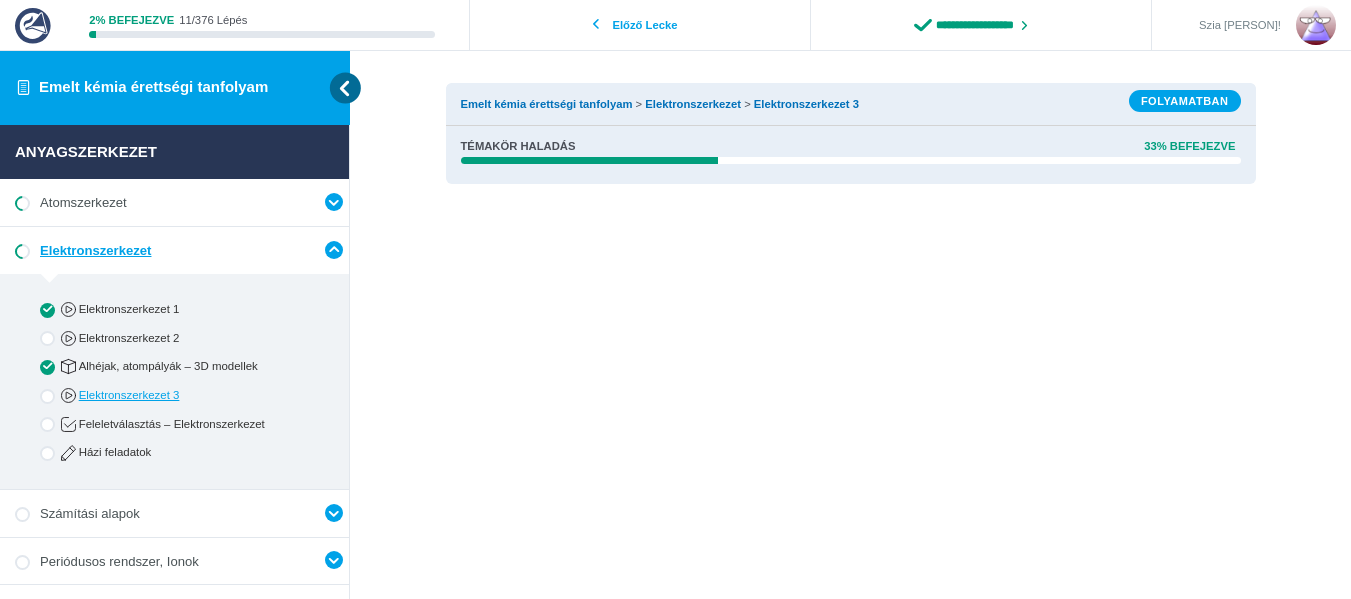 scroll, scrollTop: 0, scrollLeft: 0, axis: both 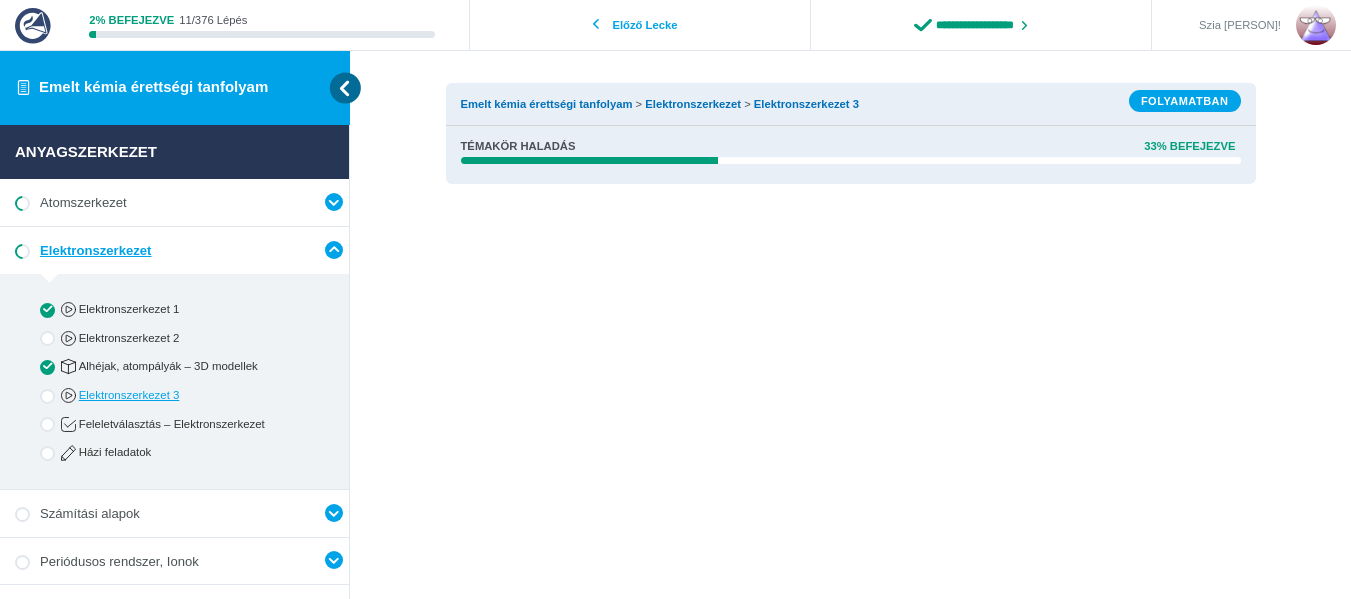type on "**********" 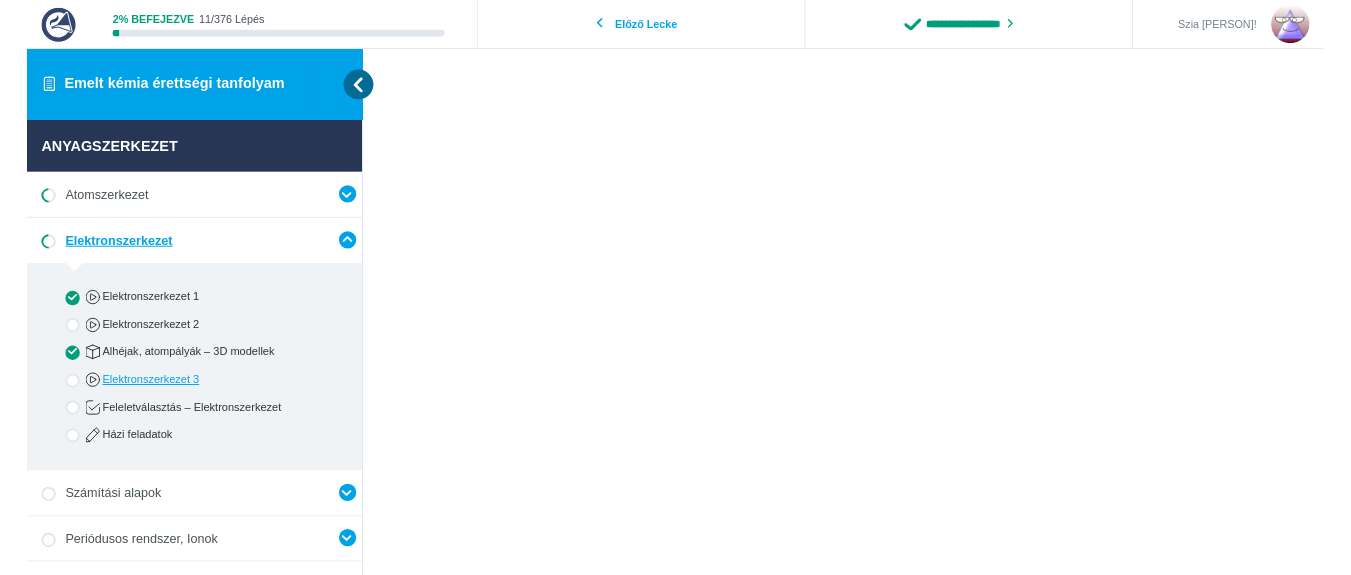 scroll, scrollTop: 150, scrollLeft: 0, axis: vertical 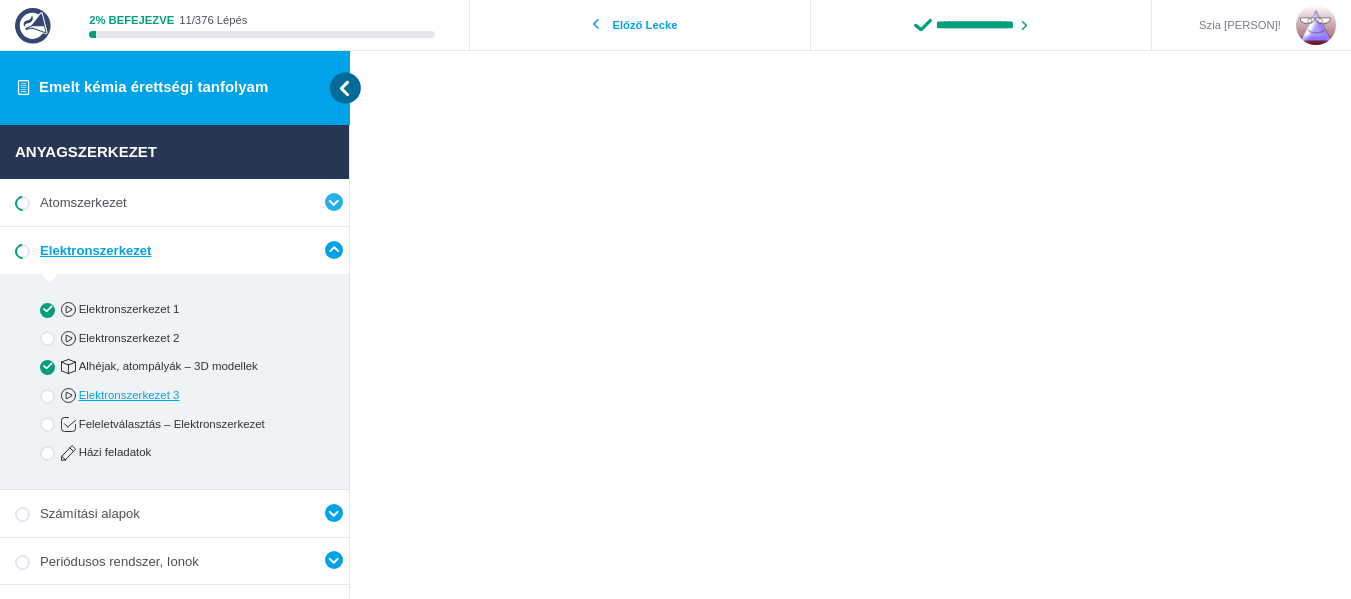 click at bounding box center (334, 202) 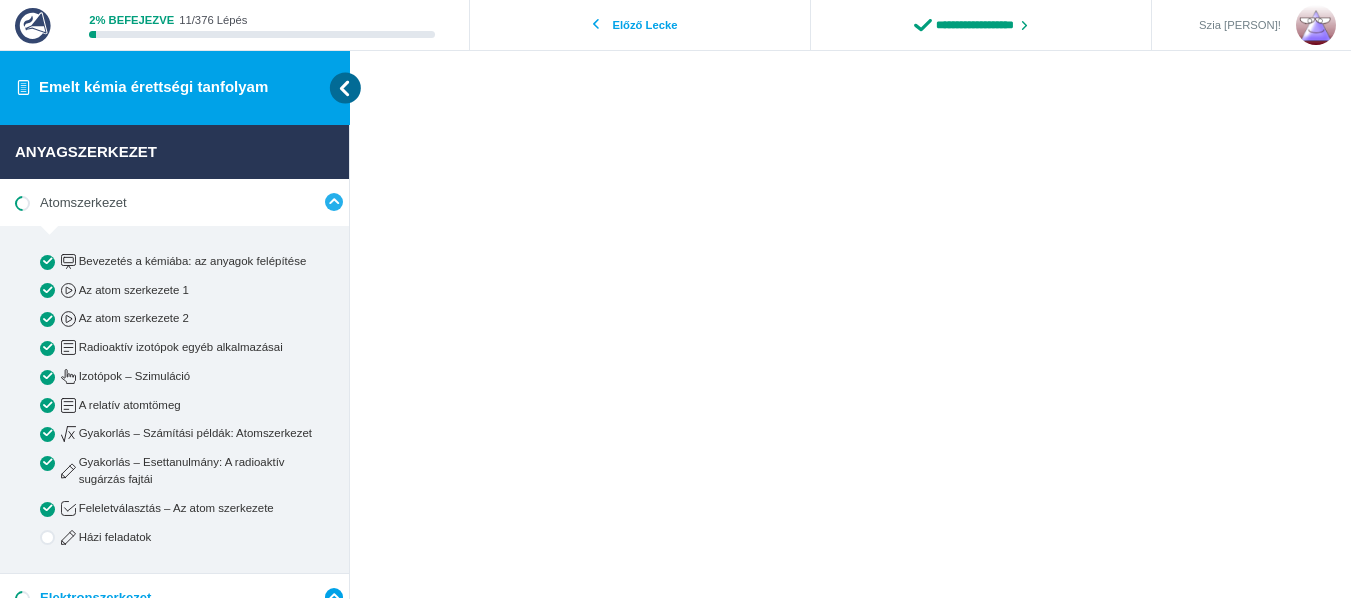 click at bounding box center (334, 202) 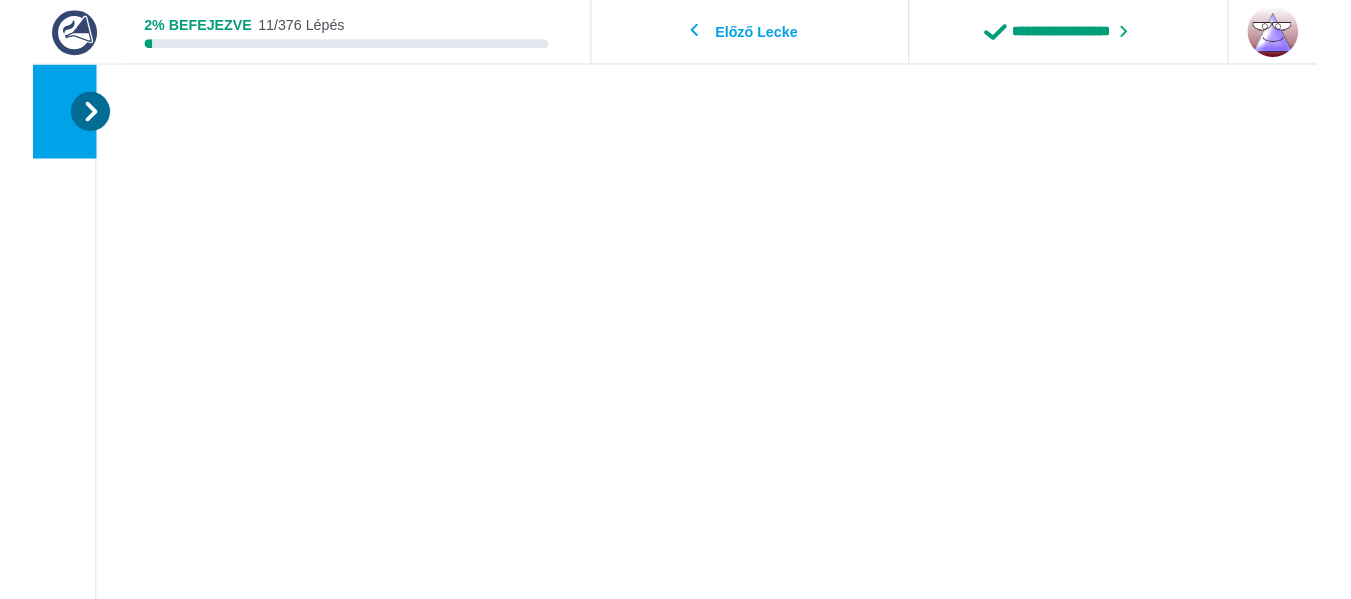 scroll, scrollTop: 150, scrollLeft: 0, axis: vertical 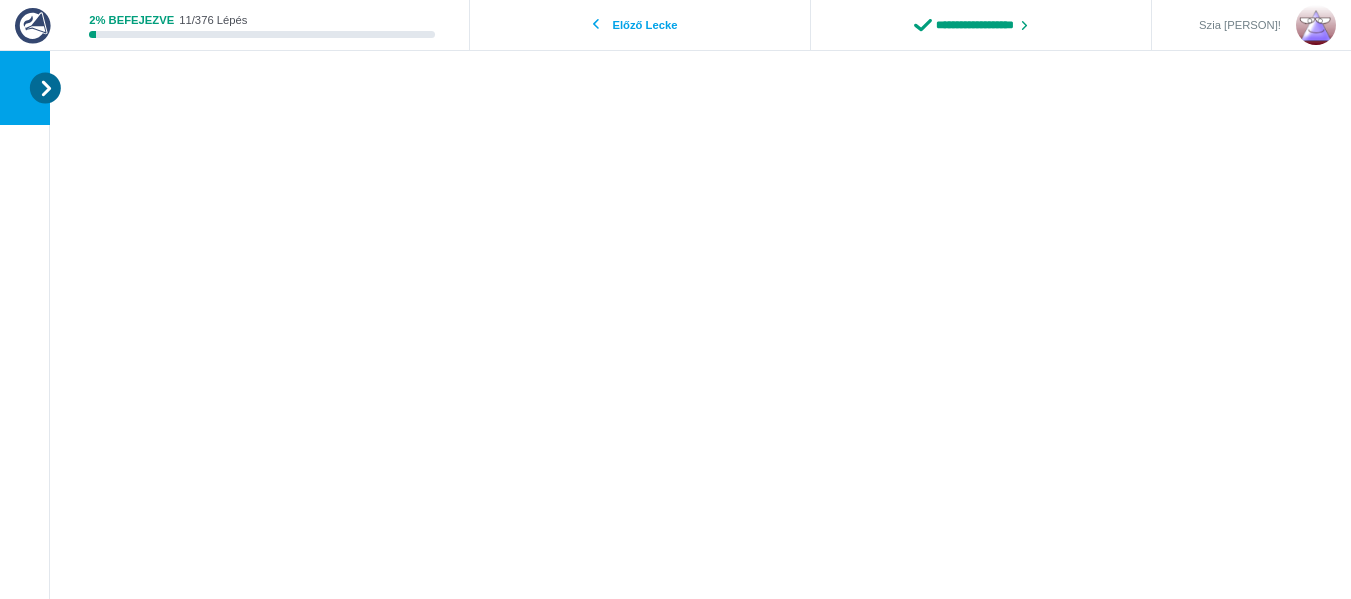 click on "**********" at bounding box center [700, 328] 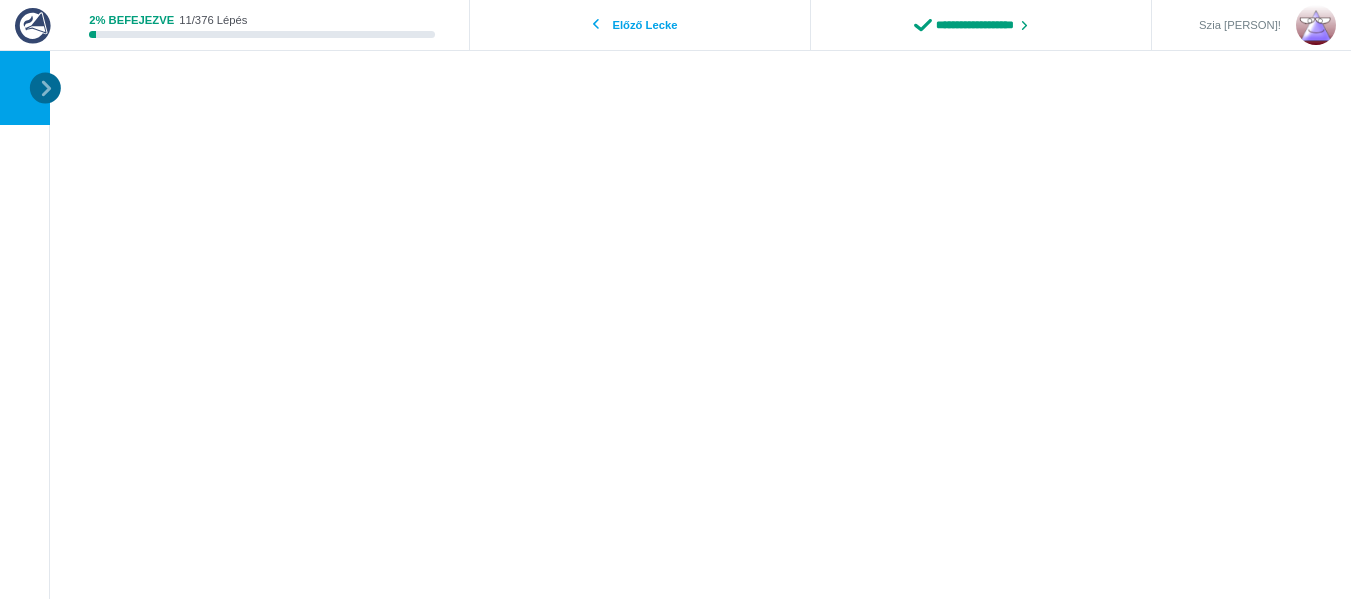 click at bounding box center [45, 87] 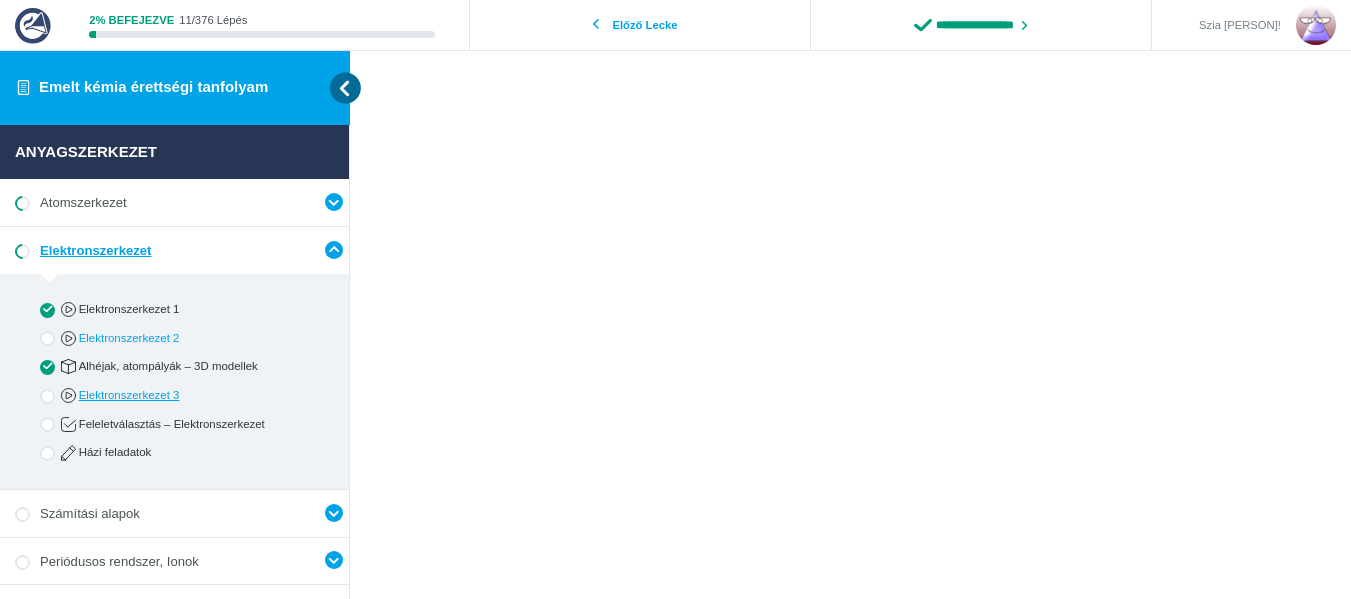 click on "Elektronszerkezet 2" at bounding box center (191, 338) 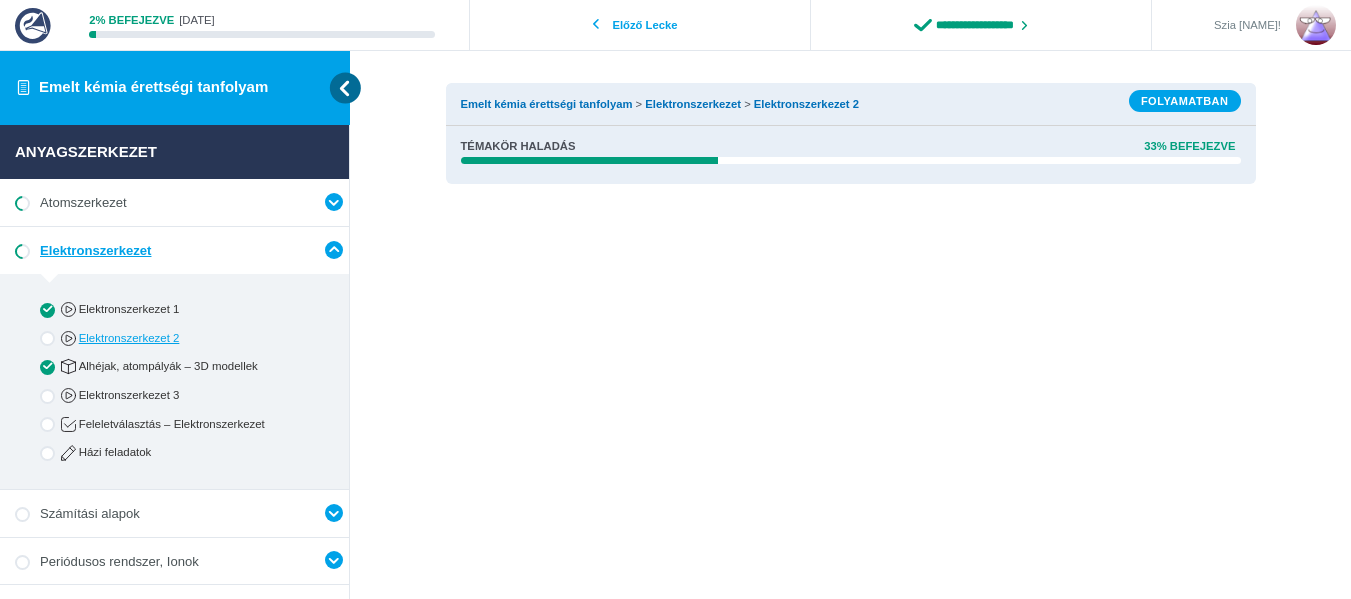 scroll, scrollTop: 0, scrollLeft: 0, axis: both 